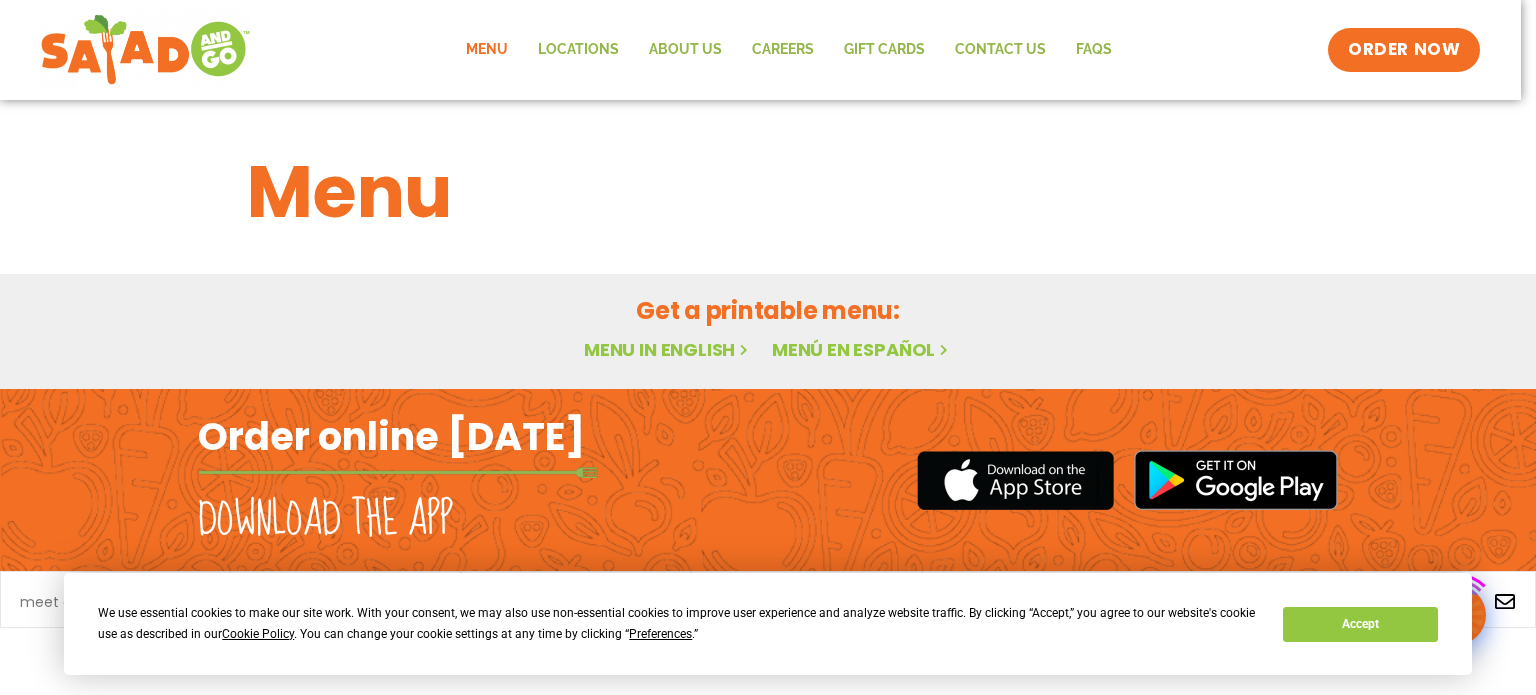 scroll, scrollTop: 0, scrollLeft: 0, axis: both 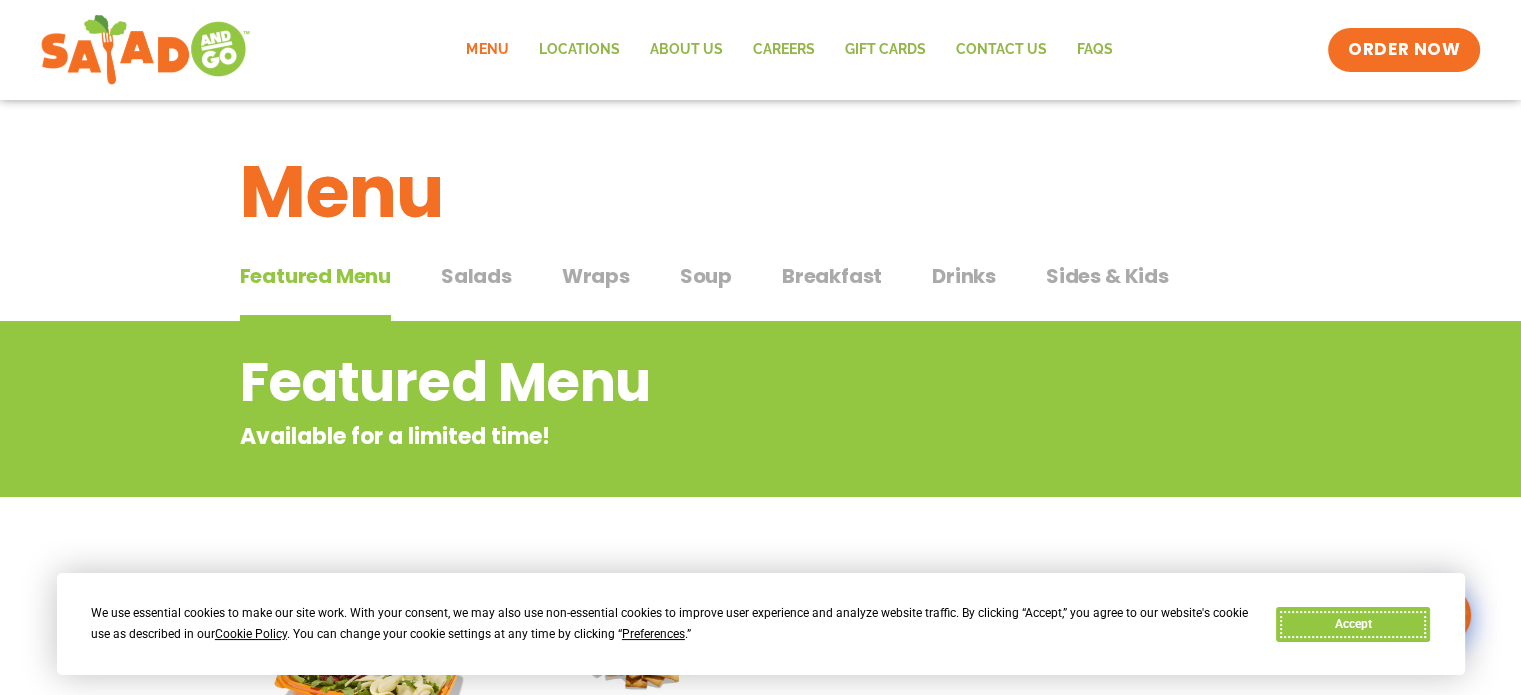 click on "Accept" at bounding box center [1353, 624] 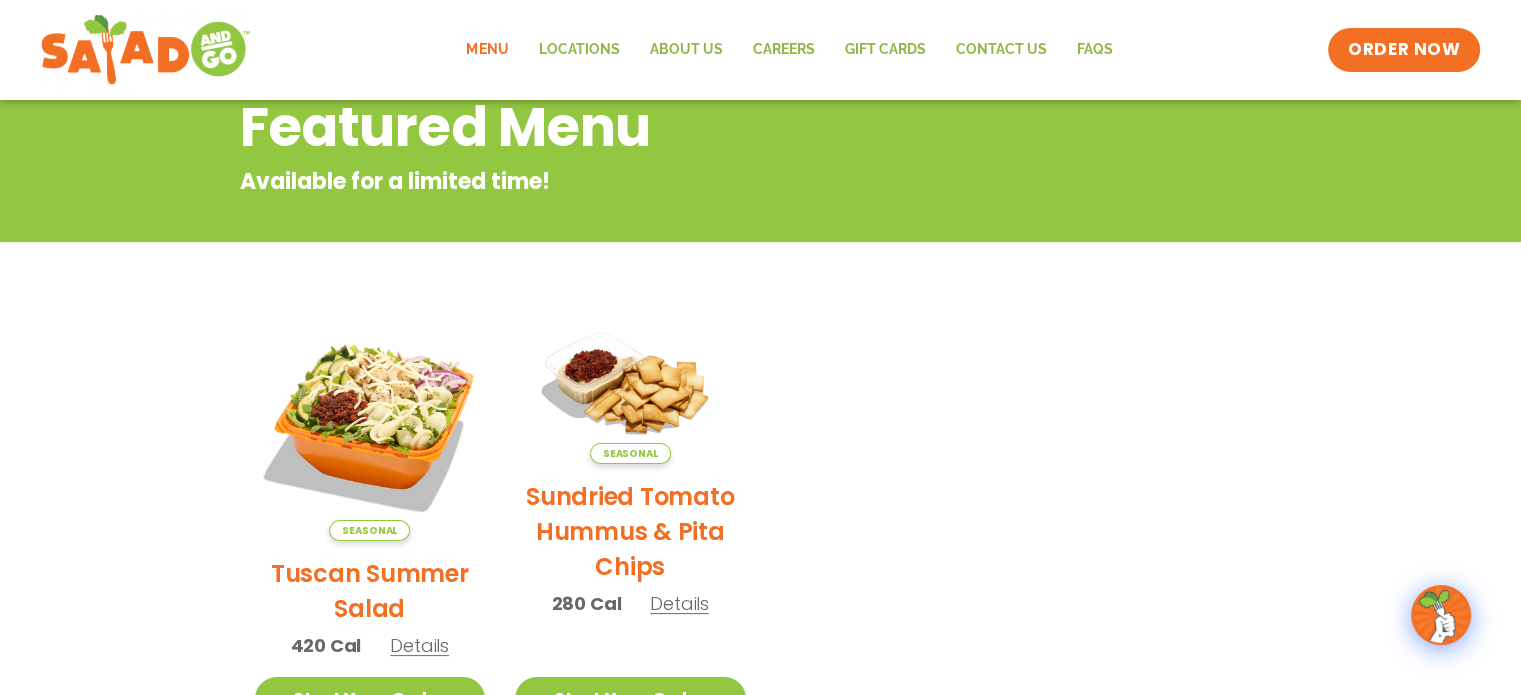 scroll, scrollTop: 254, scrollLeft: 0, axis: vertical 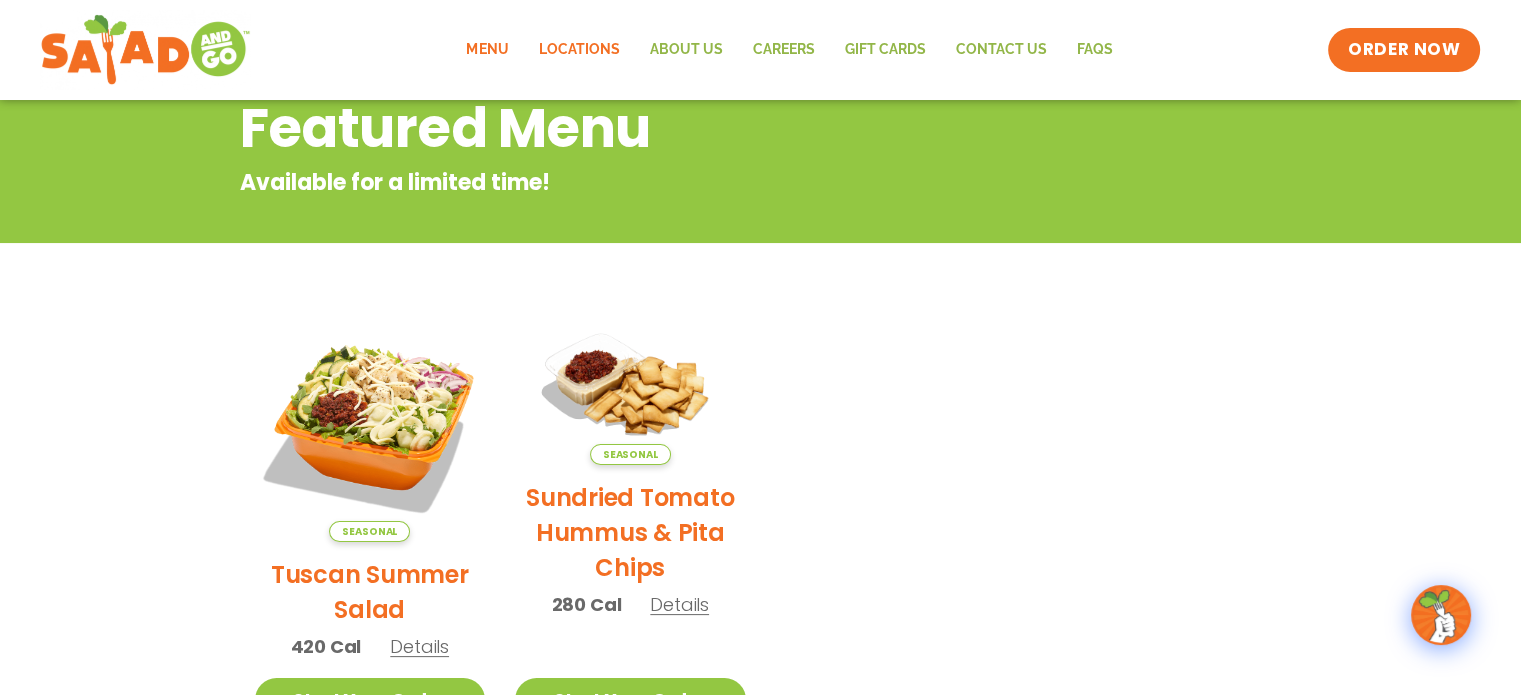 click on "Locations" 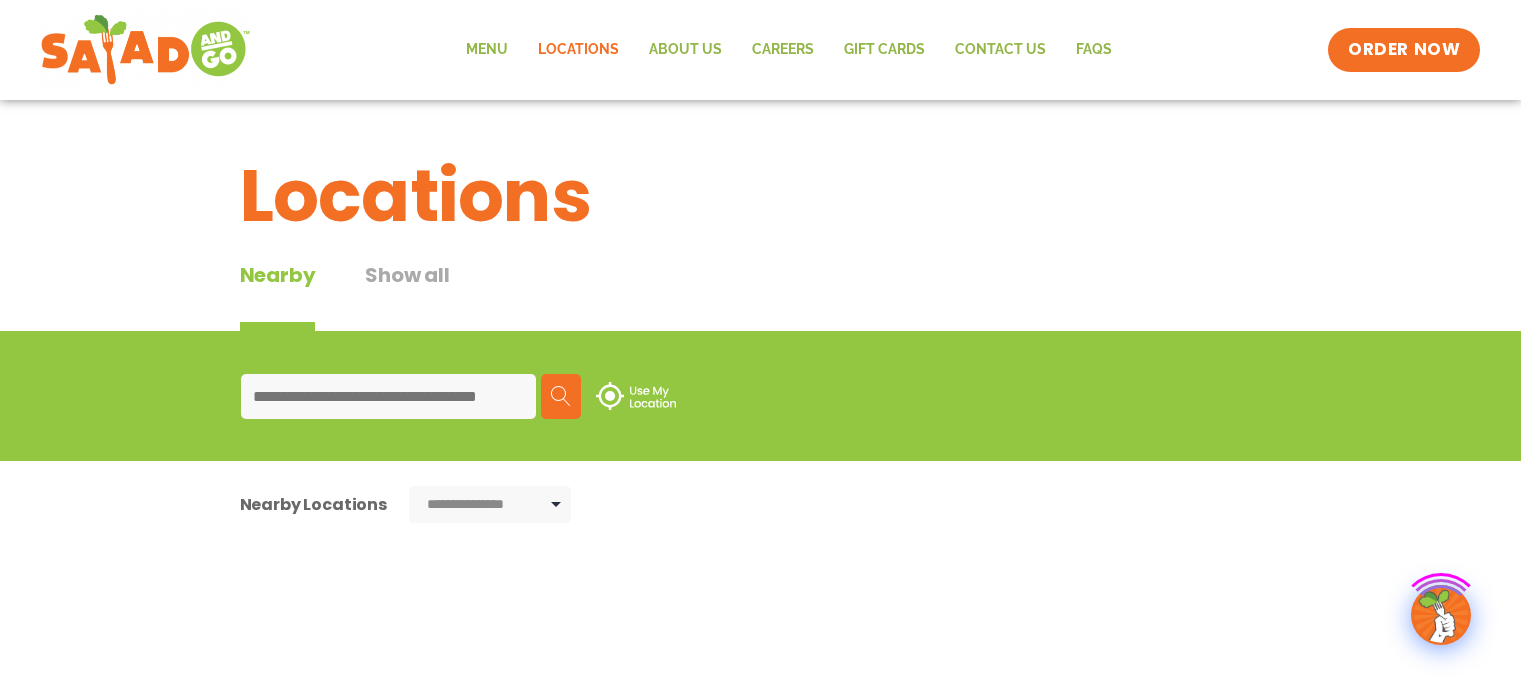 scroll, scrollTop: 0, scrollLeft: 0, axis: both 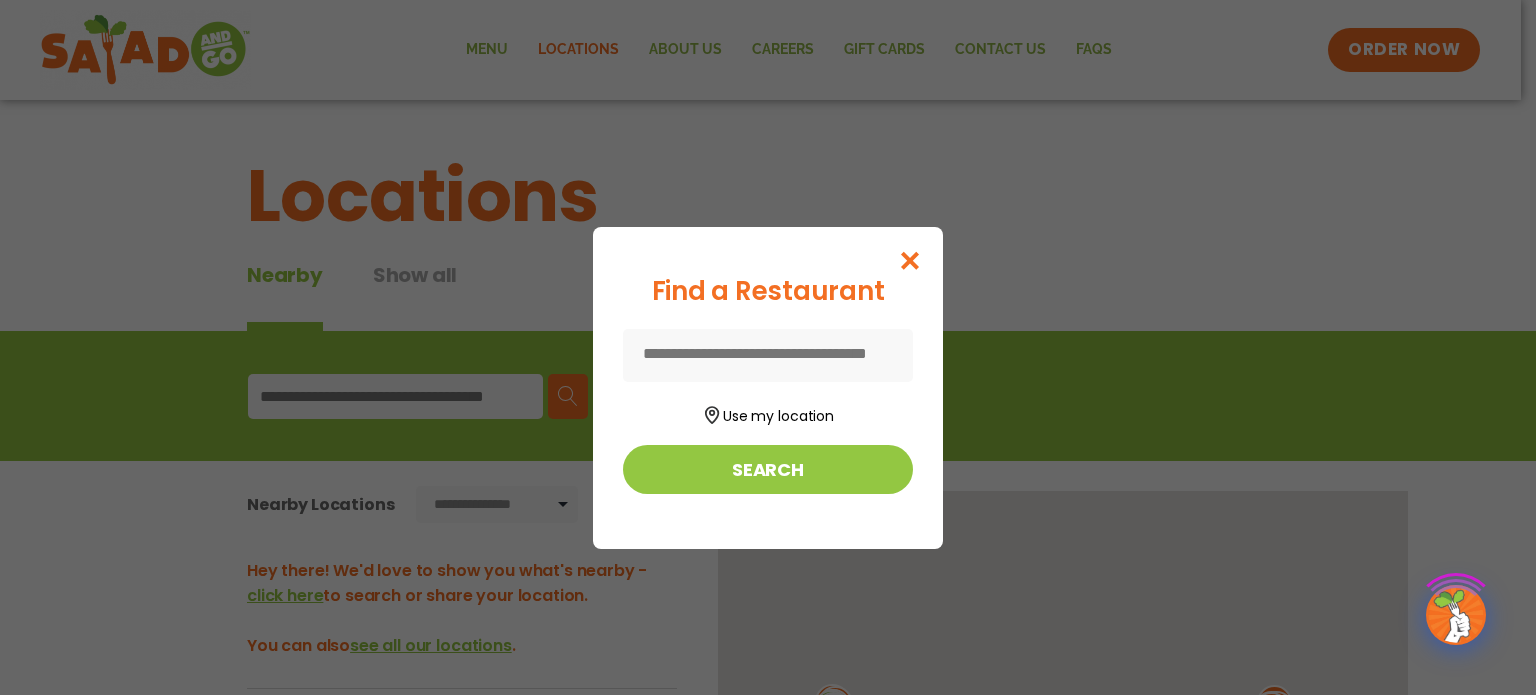 click on "Find a Restaurant        Use my location       Search" at bounding box center [768, 347] 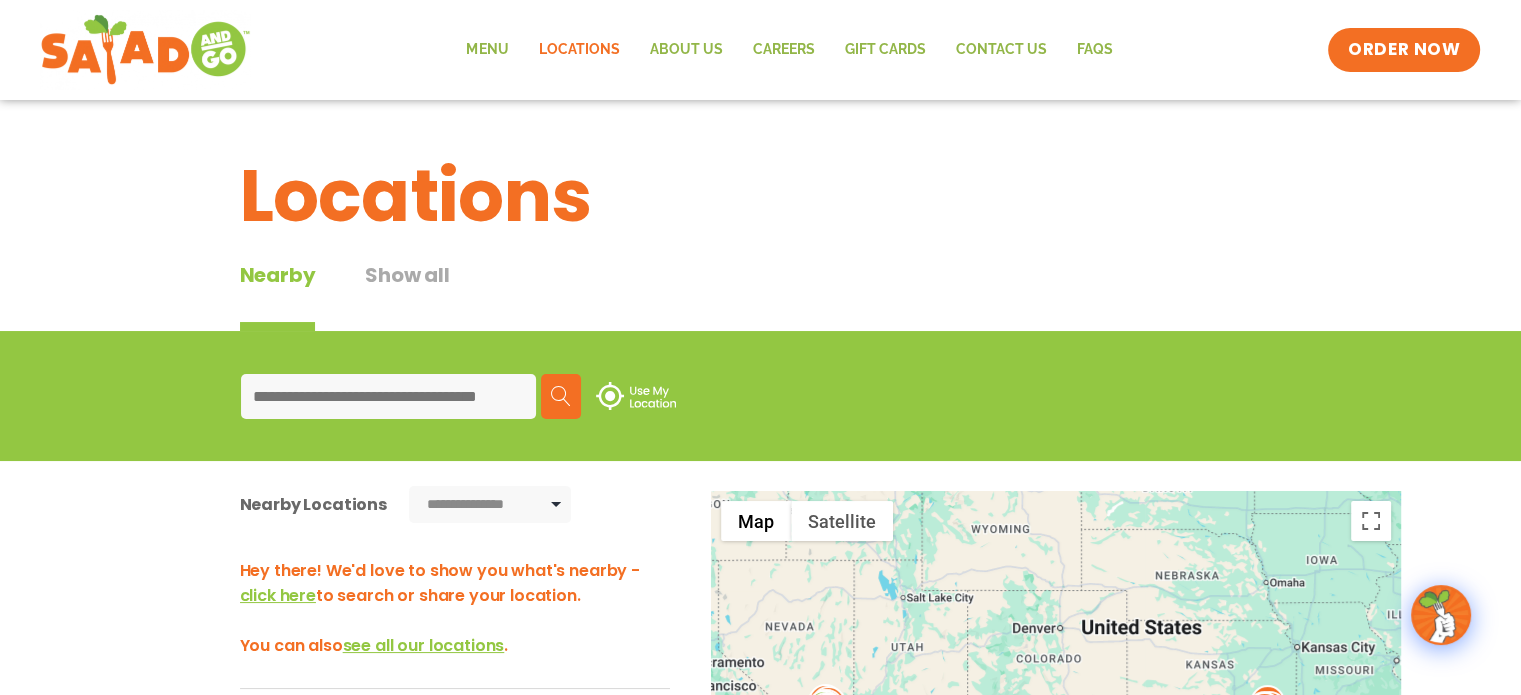 click at bounding box center (388, 396) 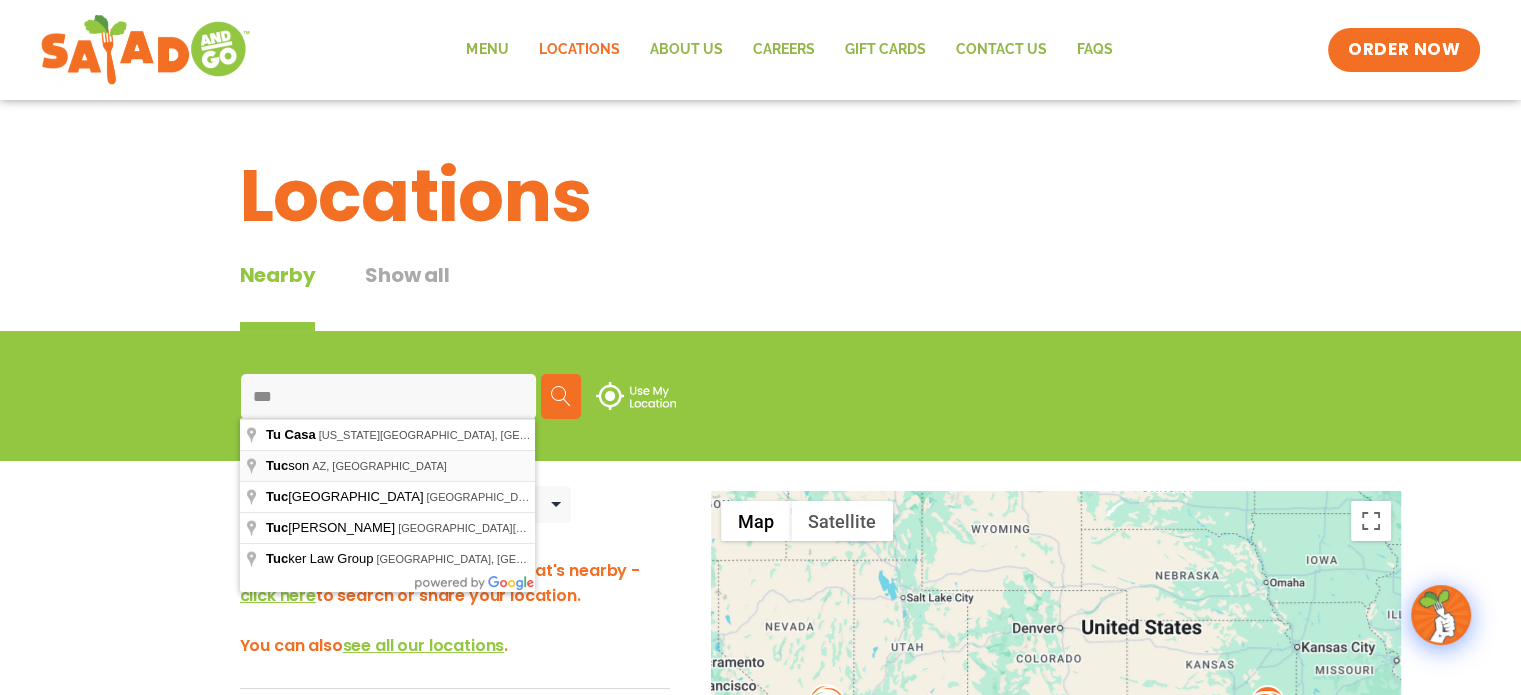 type on "**********" 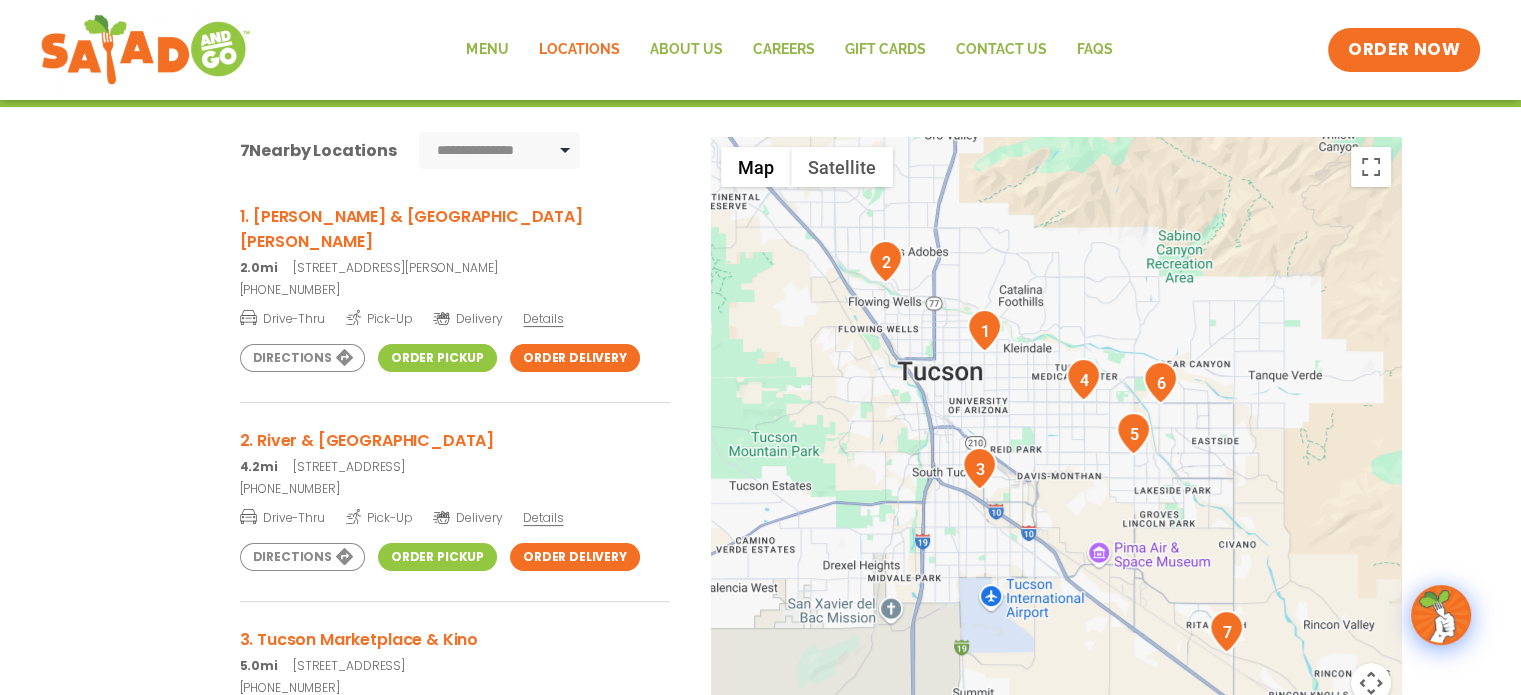 scroll, scrollTop: 355, scrollLeft: 0, axis: vertical 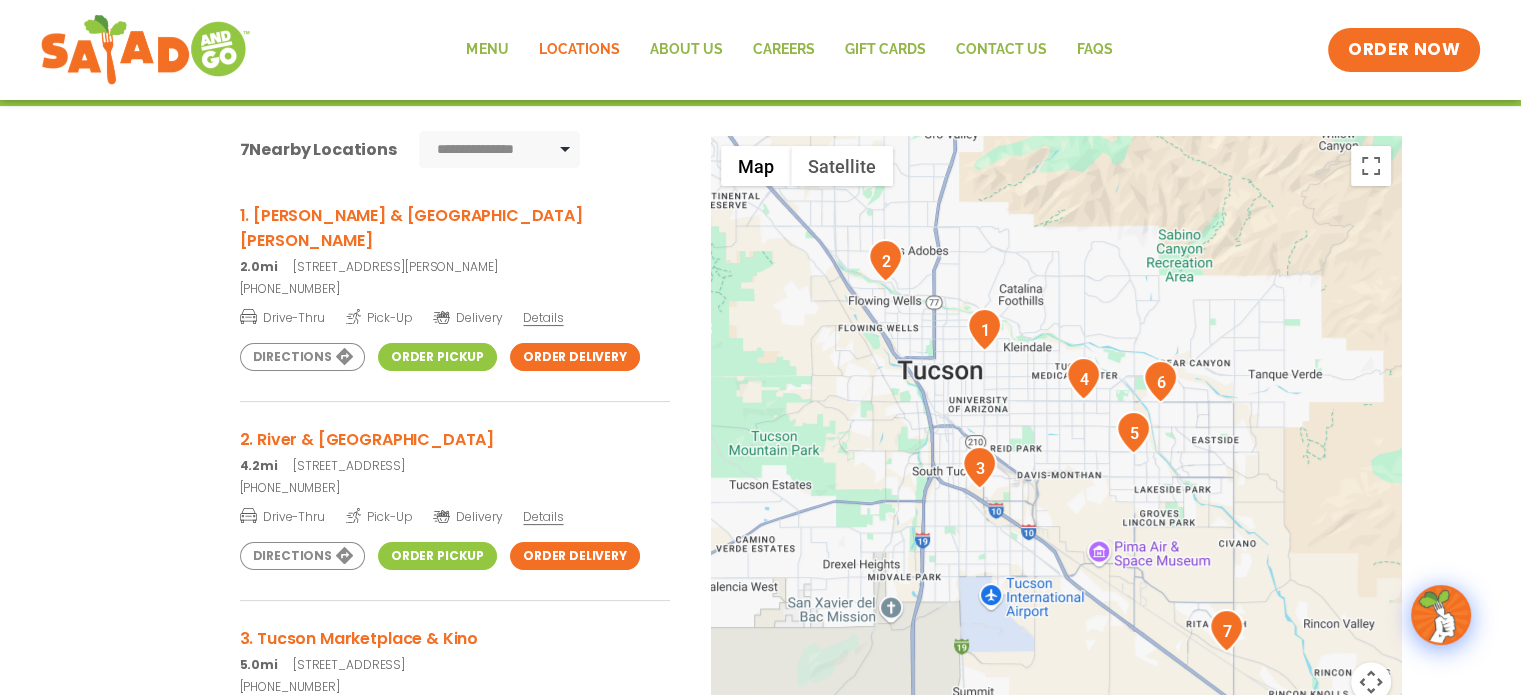 click on "2. River & [GEOGRAPHIC_DATA]" at bounding box center [455, 439] 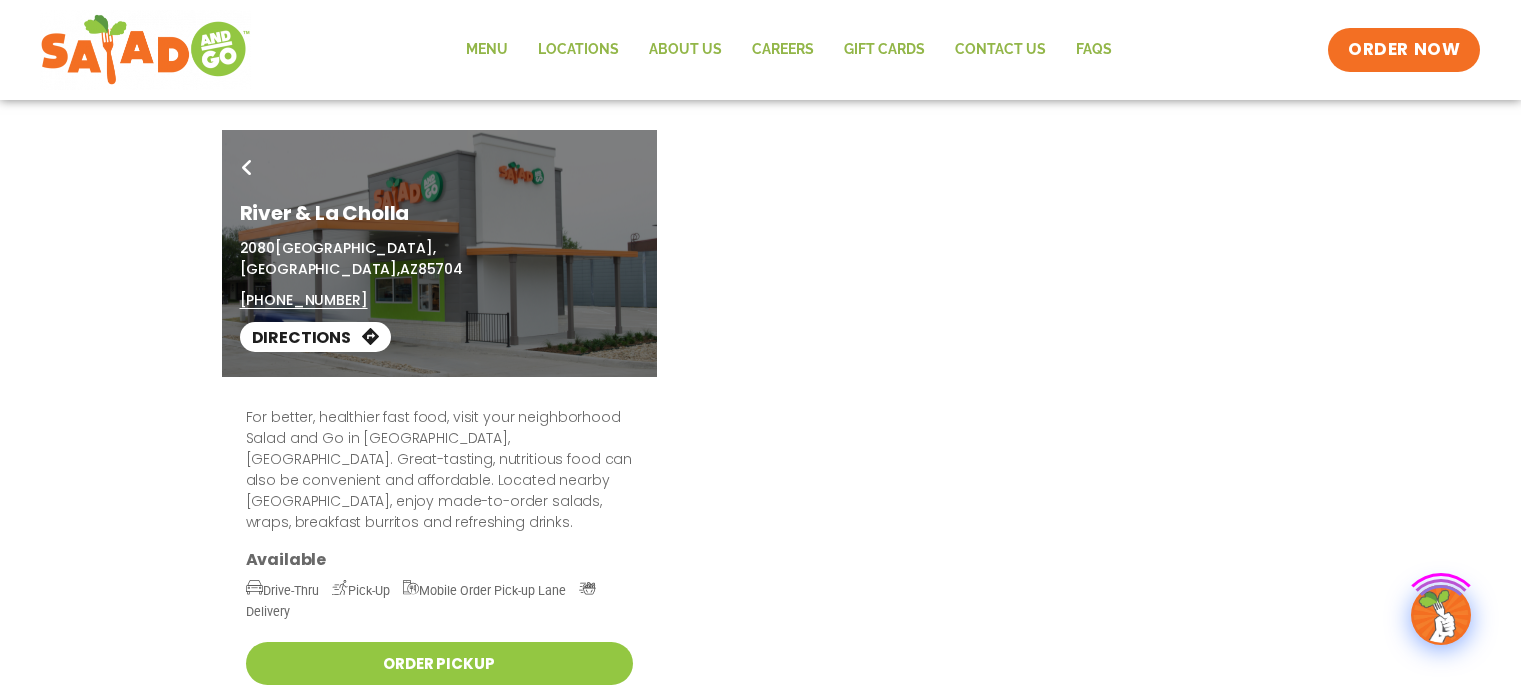 scroll, scrollTop: 0, scrollLeft: 0, axis: both 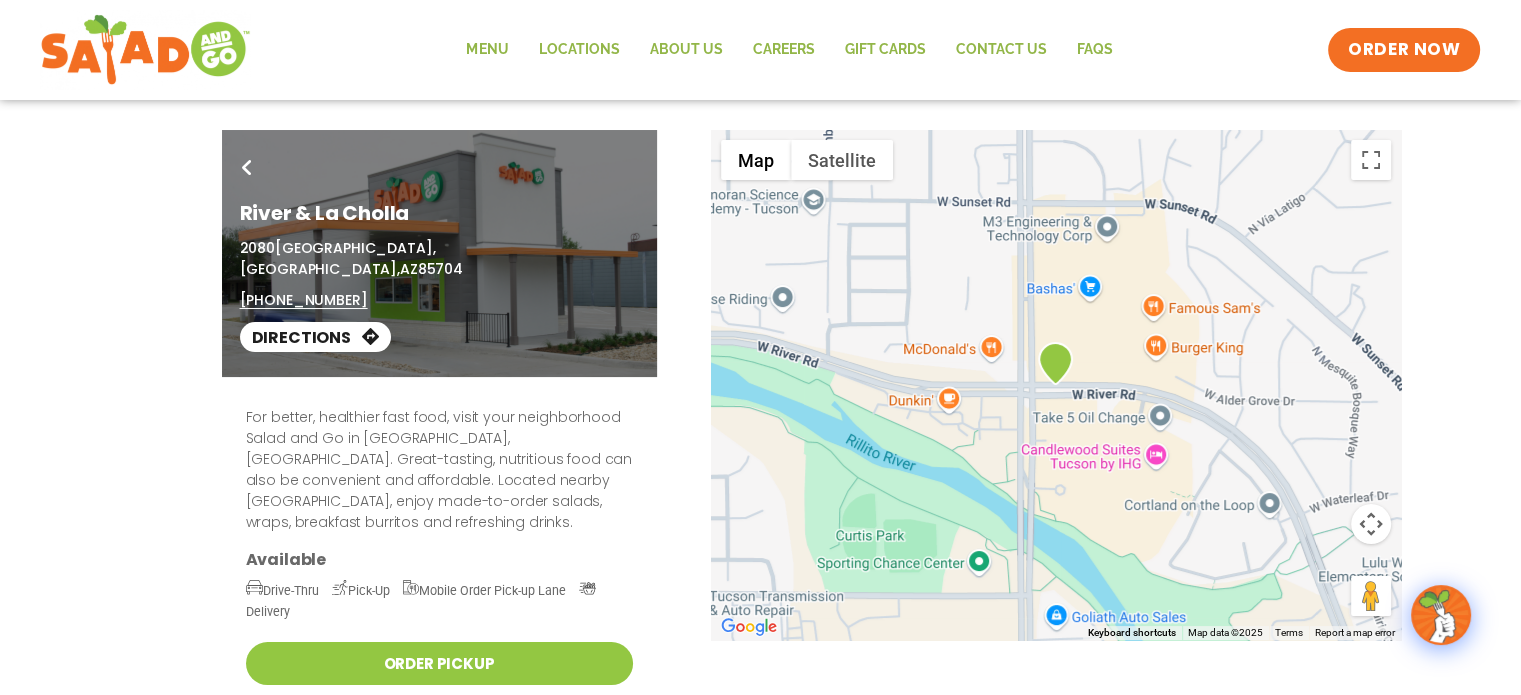 click on "Go Back    River & La Cholla 2080  West River Road,  Tucson,  AZ  85704    (520) 276-5509   Directions" at bounding box center (761, 253) 